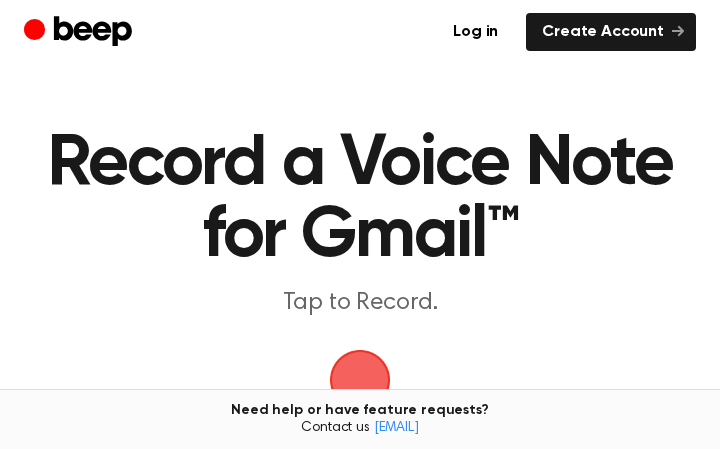 scroll, scrollTop: 0, scrollLeft: 0, axis: both 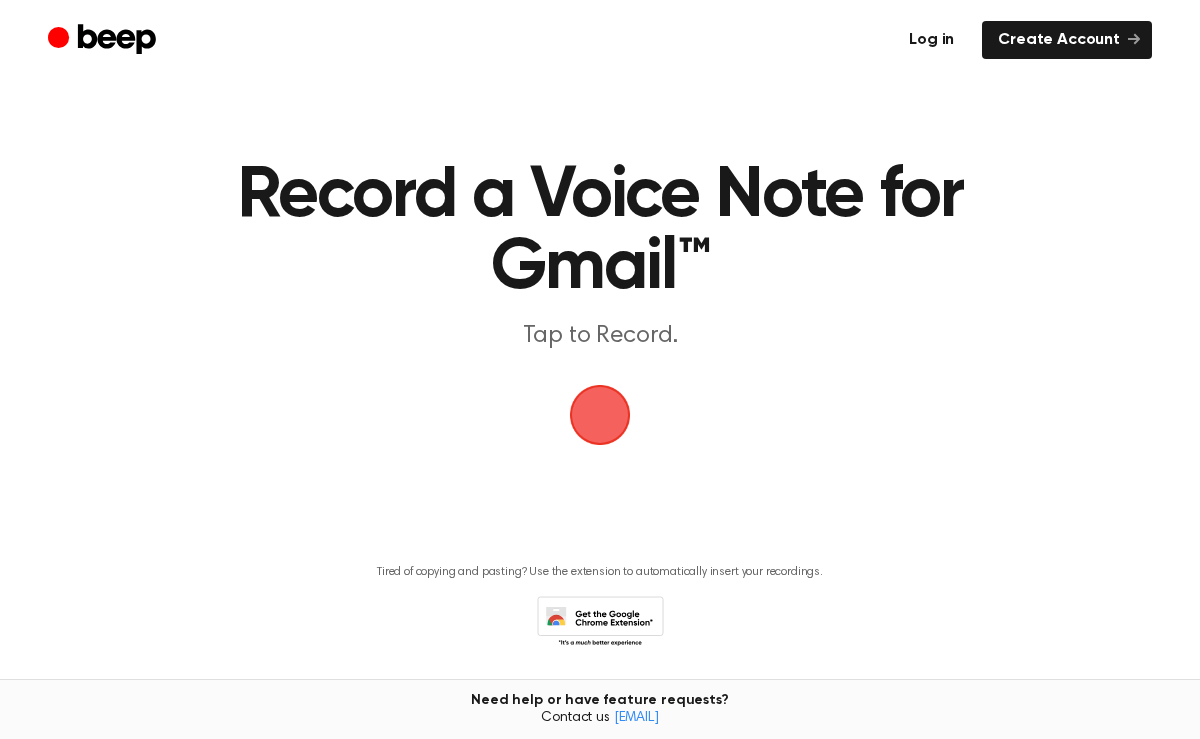 click on "Log in" at bounding box center [931, 40] 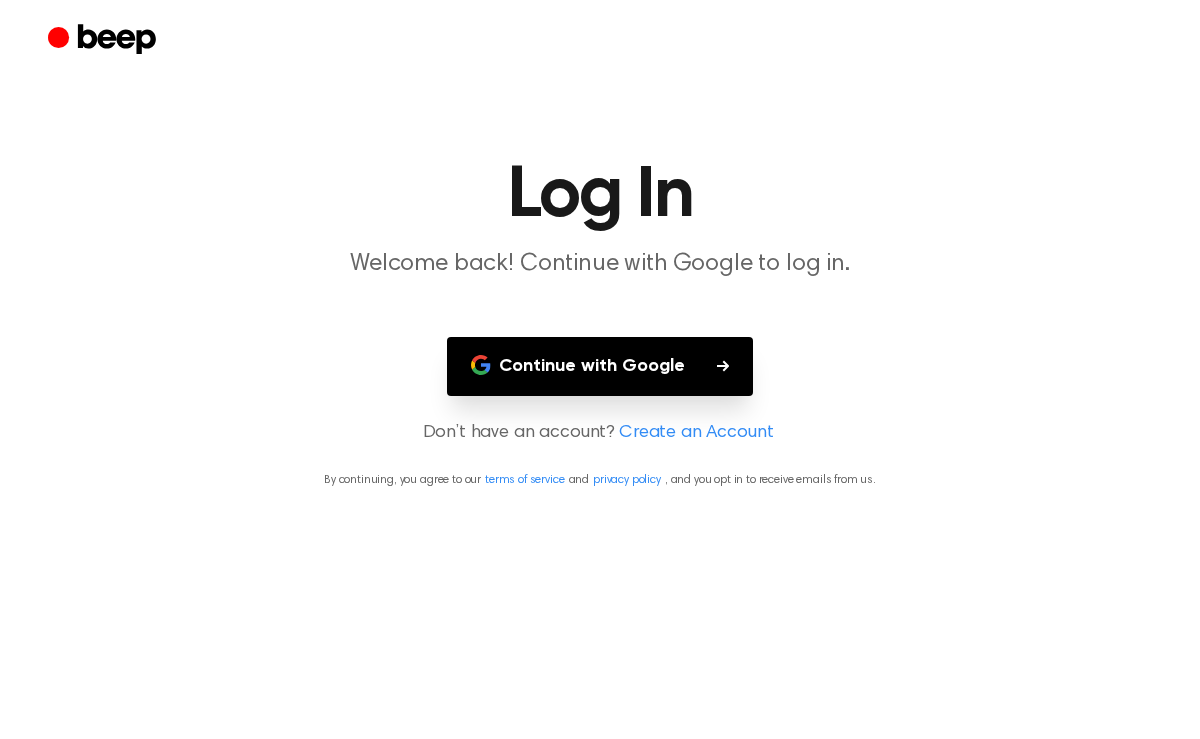 click on "Continue with Google" at bounding box center (600, 366) 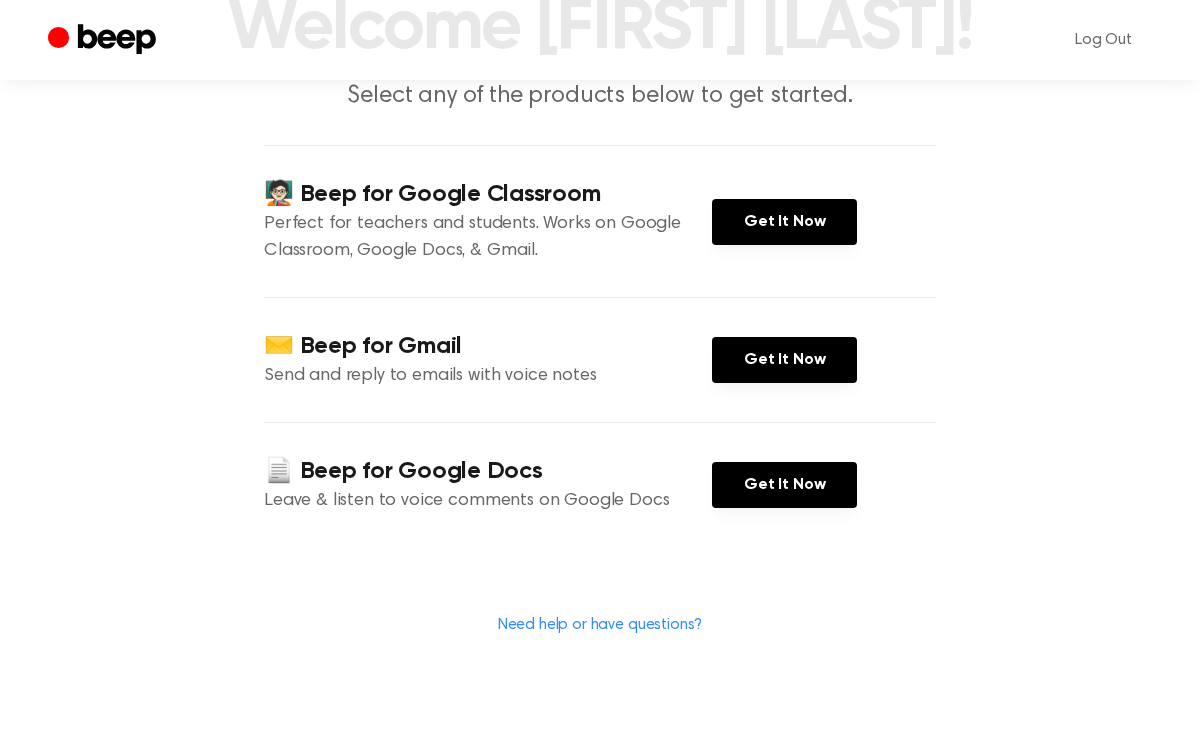 scroll, scrollTop: 136, scrollLeft: 0, axis: vertical 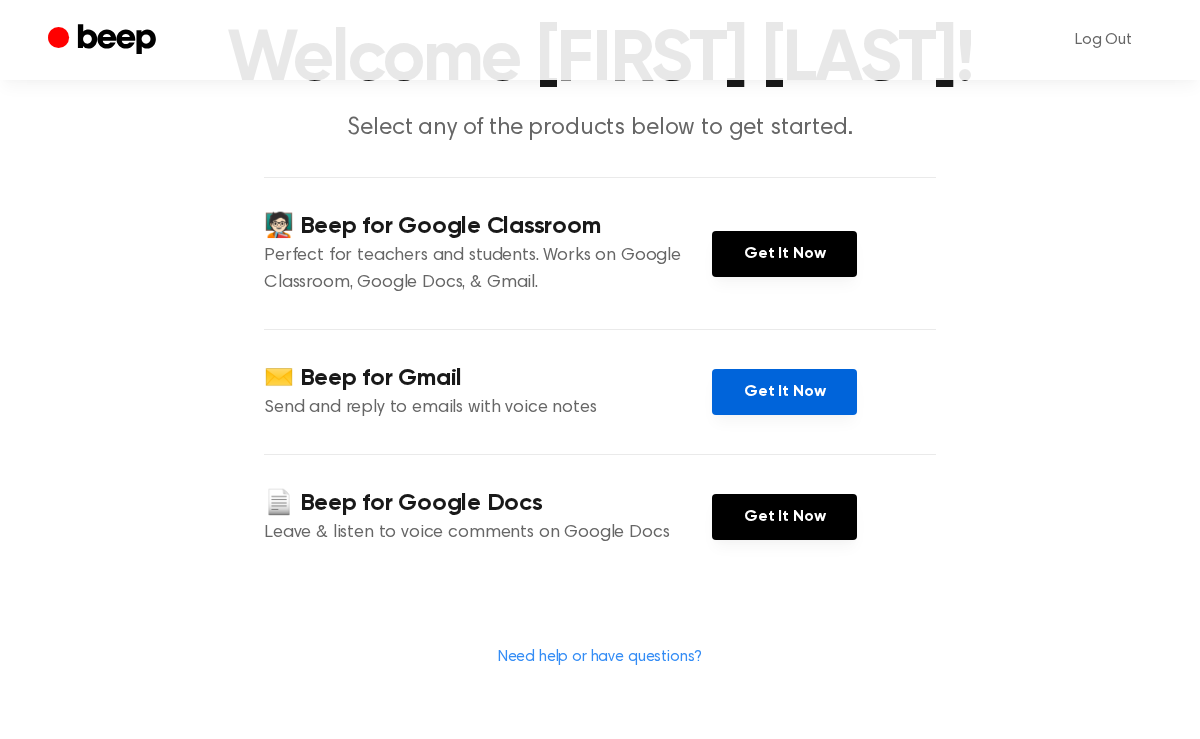 click on "Get It Now" at bounding box center [784, 392] 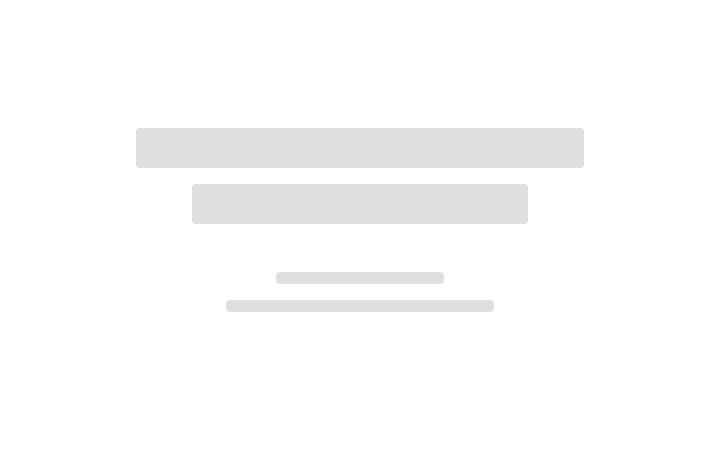 scroll, scrollTop: 0, scrollLeft: 0, axis: both 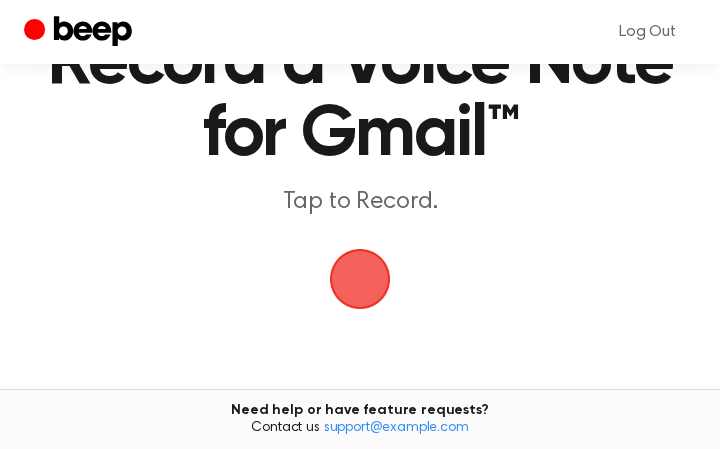 click at bounding box center [360, 279] 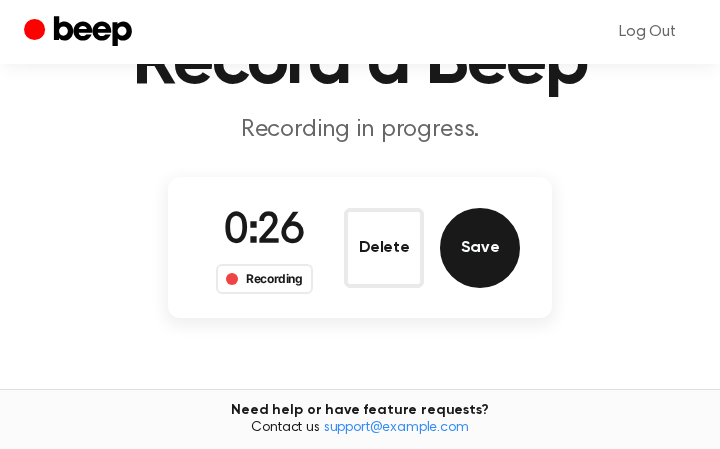 click on "Save" at bounding box center (480, 248) 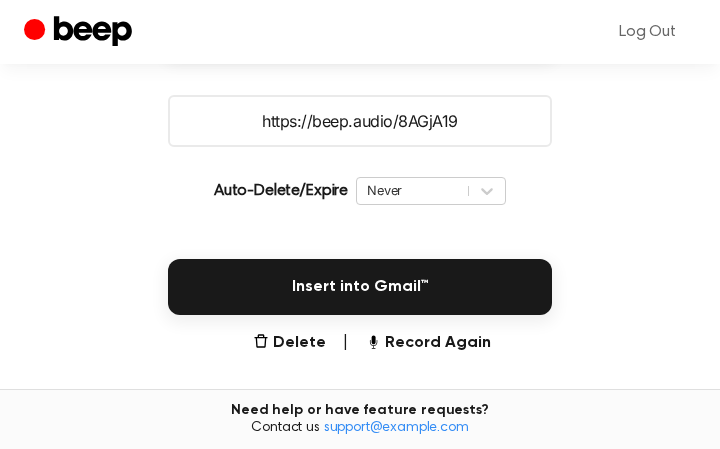 scroll, scrollTop: 439, scrollLeft: 0, axis: vertical 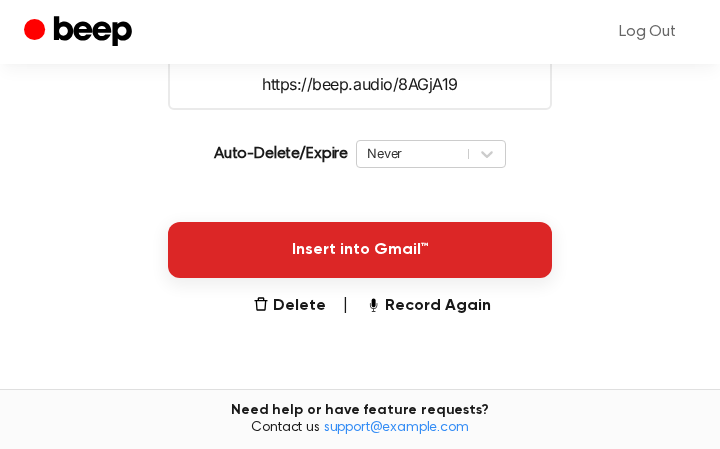click on "Insert into Gmail™" at bounding box center [360, 250] 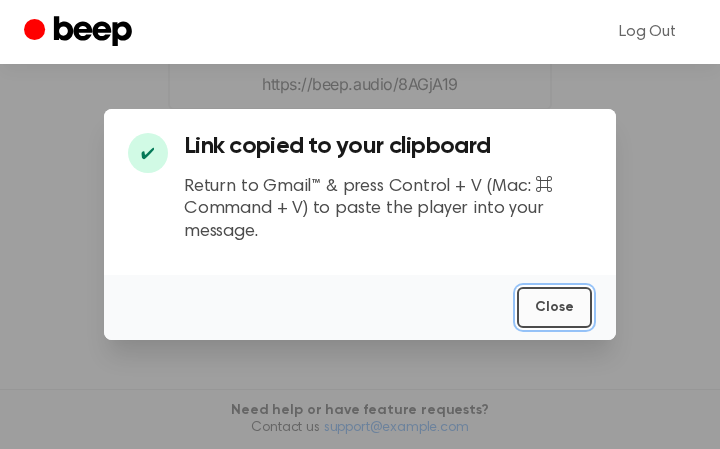 click on "Close" at bounding box center (554, 307) 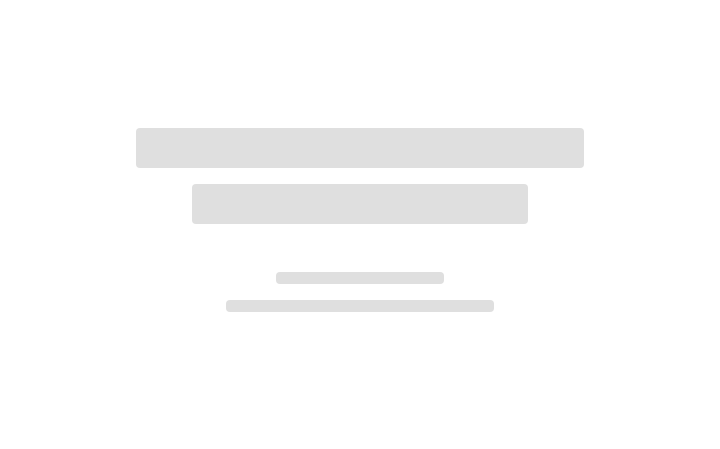 scroll, scrollTop: 0, scrollLeft: 0, axis: both 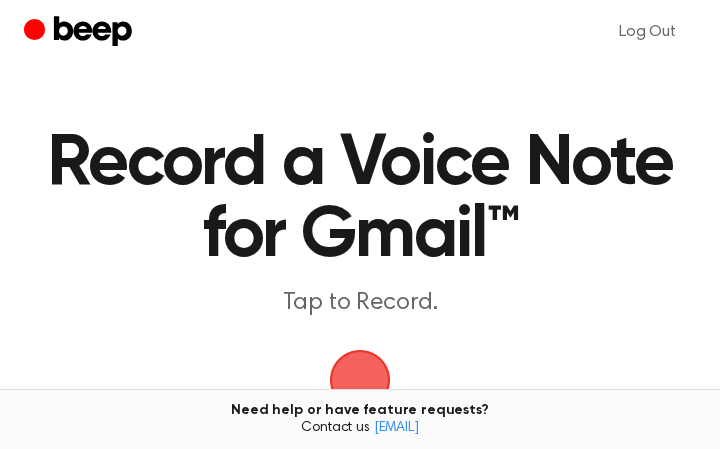click at bounding box center (360, 380) 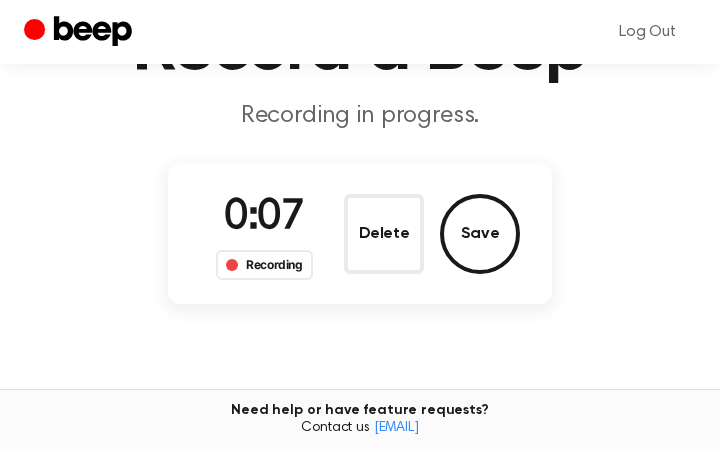 scroll, scrollTop: 119, scrollLeft: 0, axis: vertical 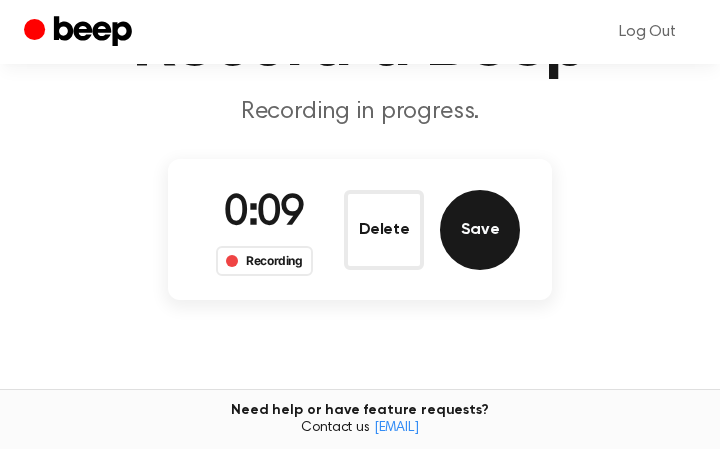 click on "Save" at bounding box center [480, 230] 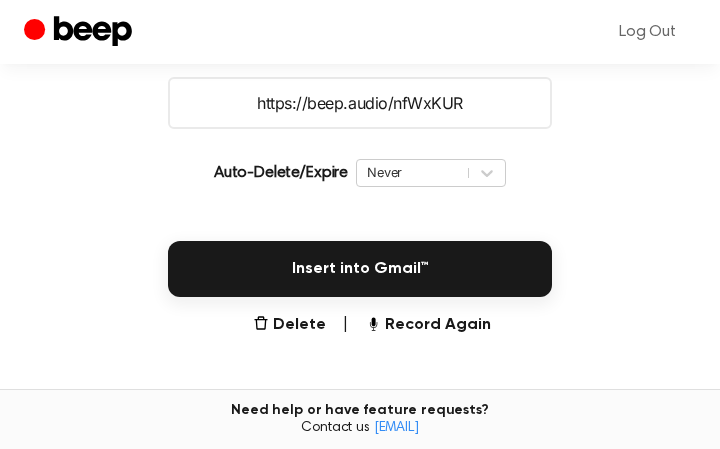 scroll, scrollTop: 457, scrollLeft: 0, axis: vertical 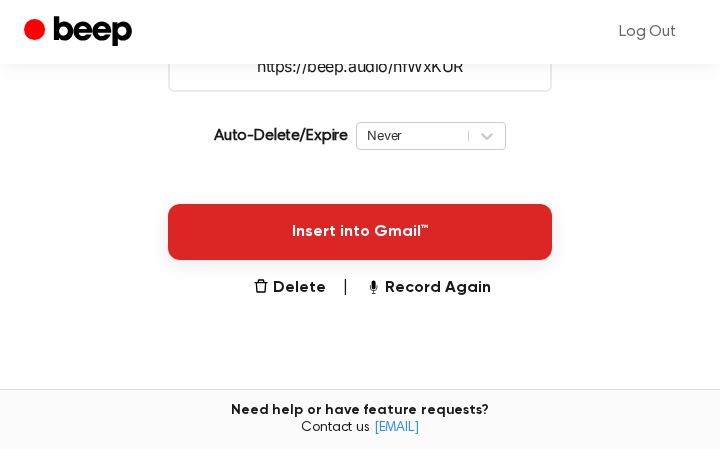 click on "Insert into Gmail™" at bounding box center (360, 232) 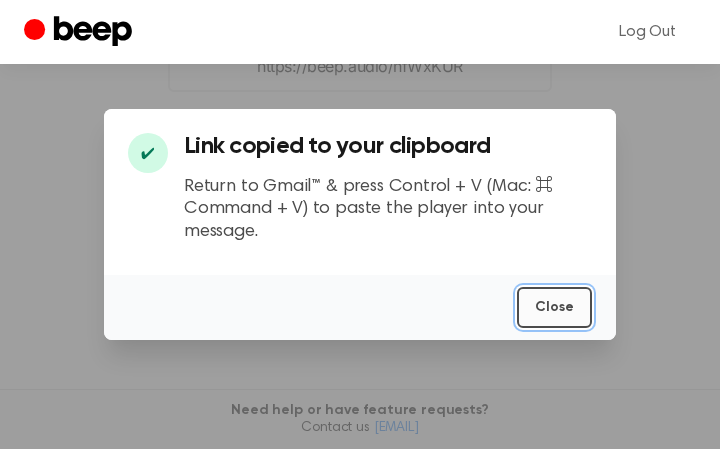 click on "Close" at bounding box center (554, 307) 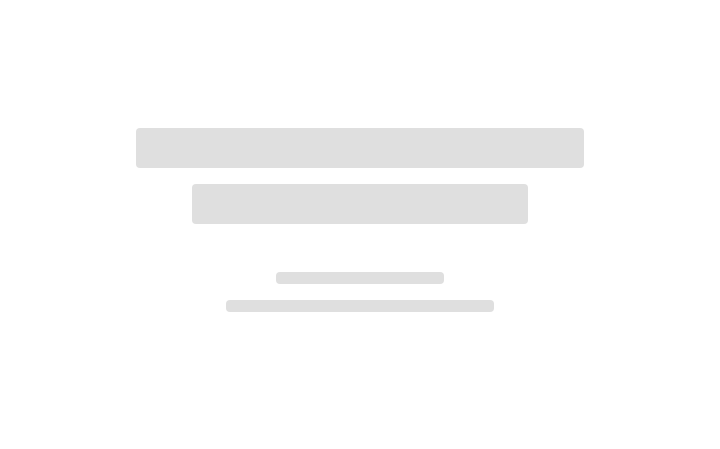 scroll, scrollTop: 0, scrollLeft: 0, axis: both 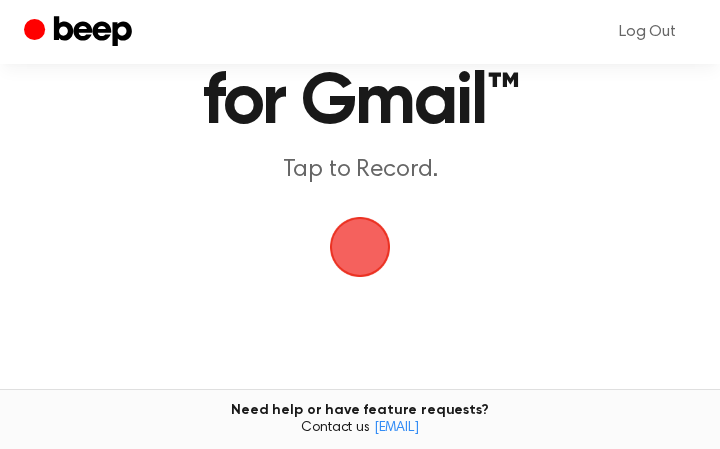 click at bounding box center [360, 247] 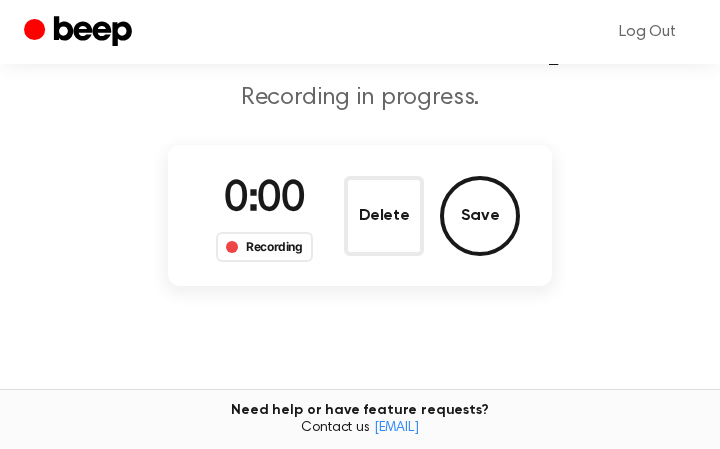 scroll, scrollTop: 78, scrollLeft: 0, axis: vertical 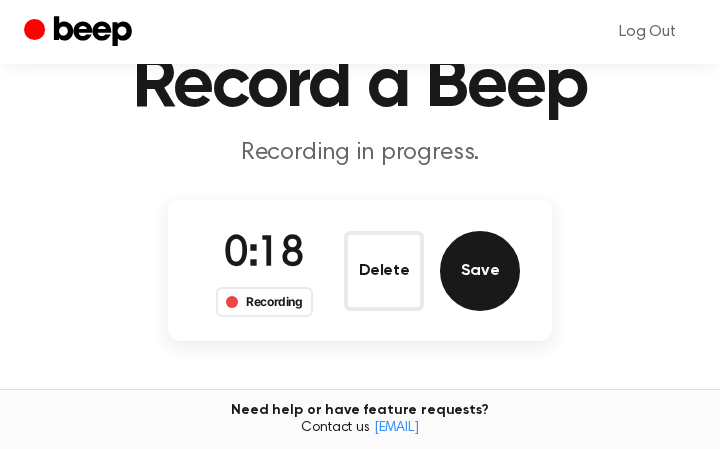click on "Save" at bounding box center [480, 271] 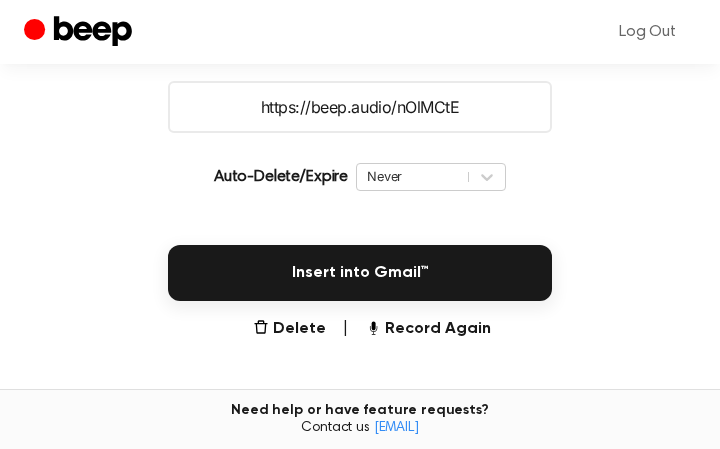 scroll, scrollTop: 416, scrollLeft: 0, axis: vertical 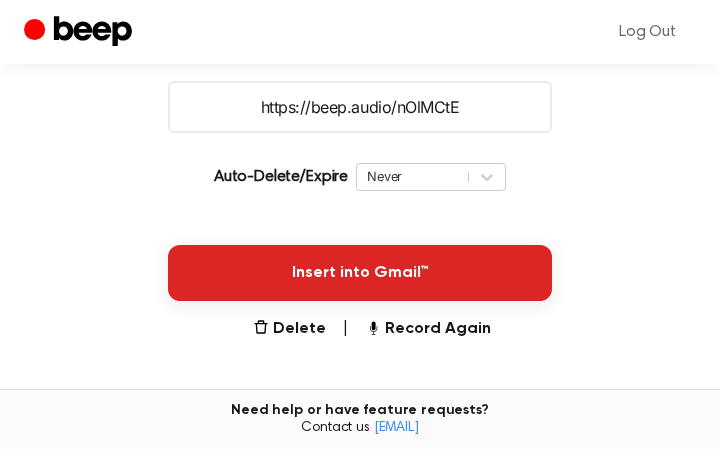 click on "Insert into Gmail™" at bounding box center [360, 273] 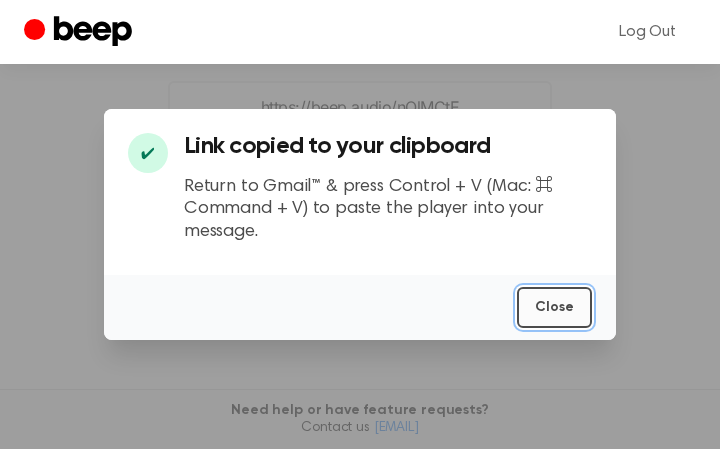click on "Close" at bounding box center [554, 307] 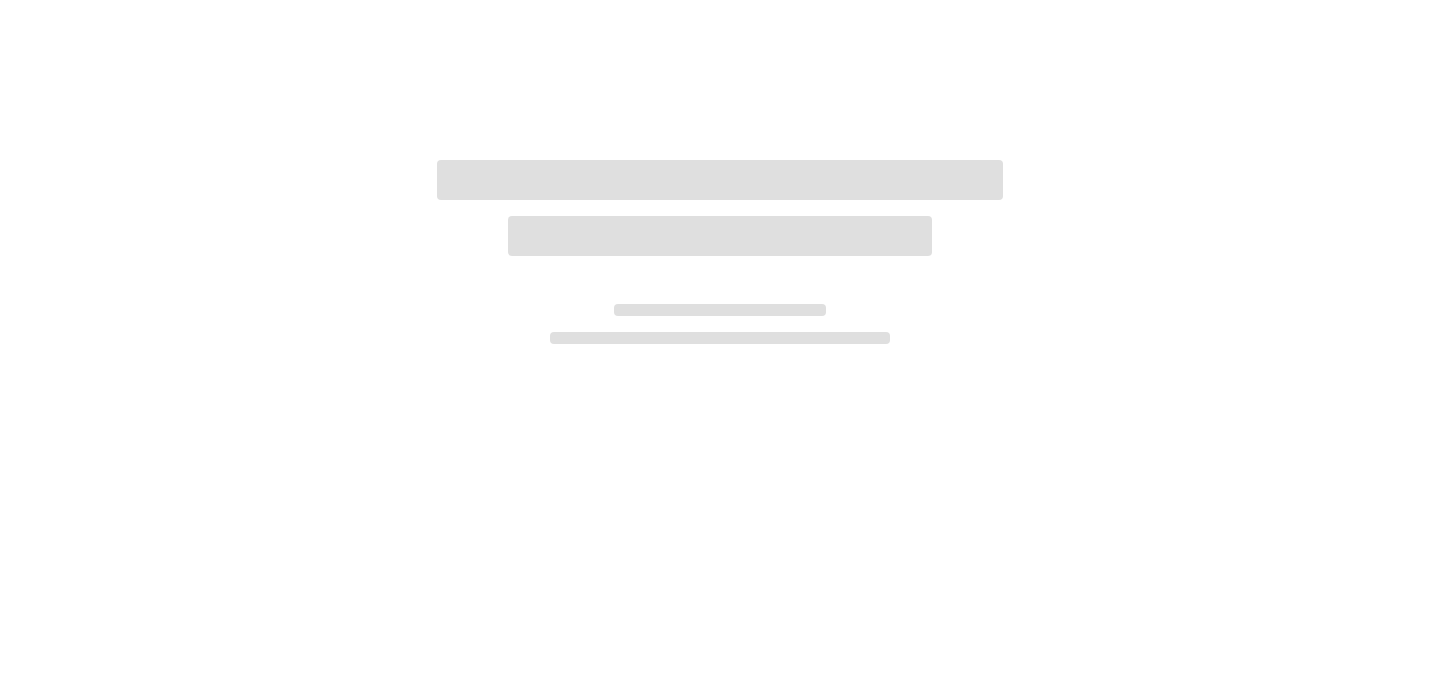 scroll, scrollTop: 0, scrollLeft: 0, axis: both 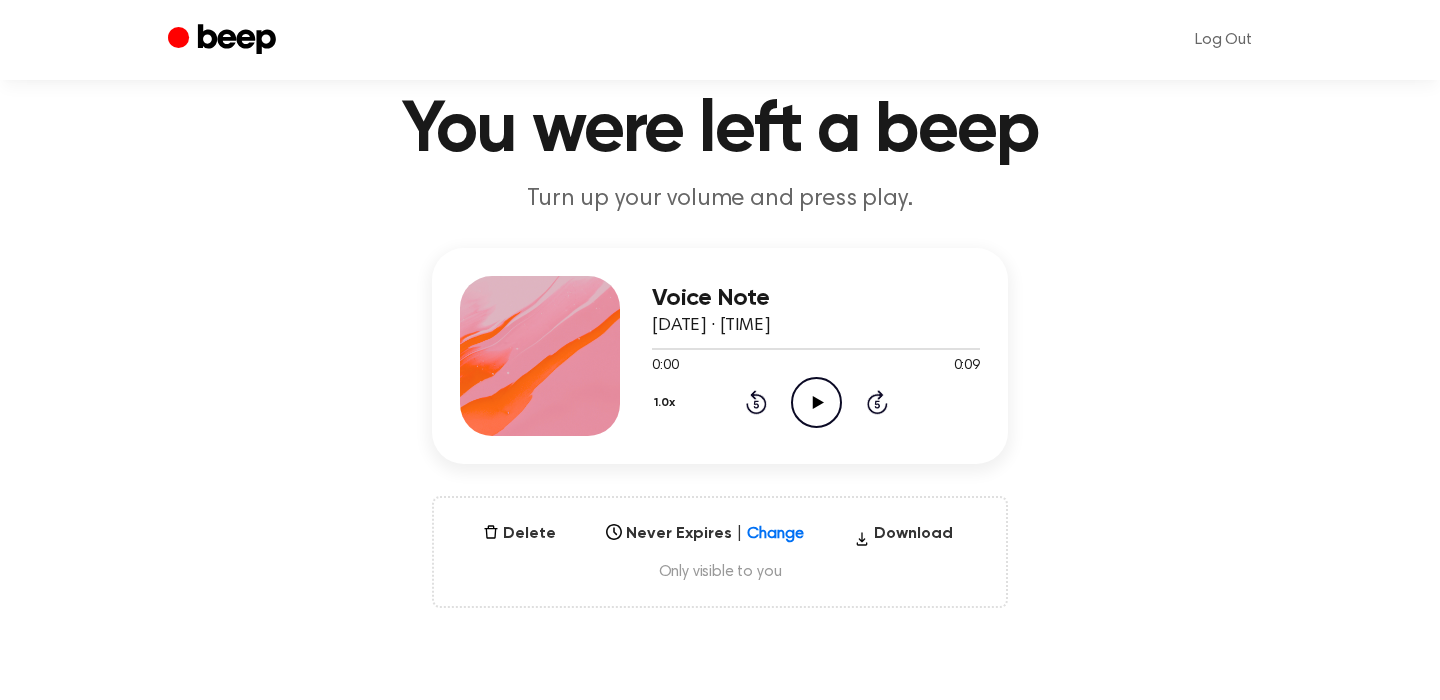 click on "Play Audio" 